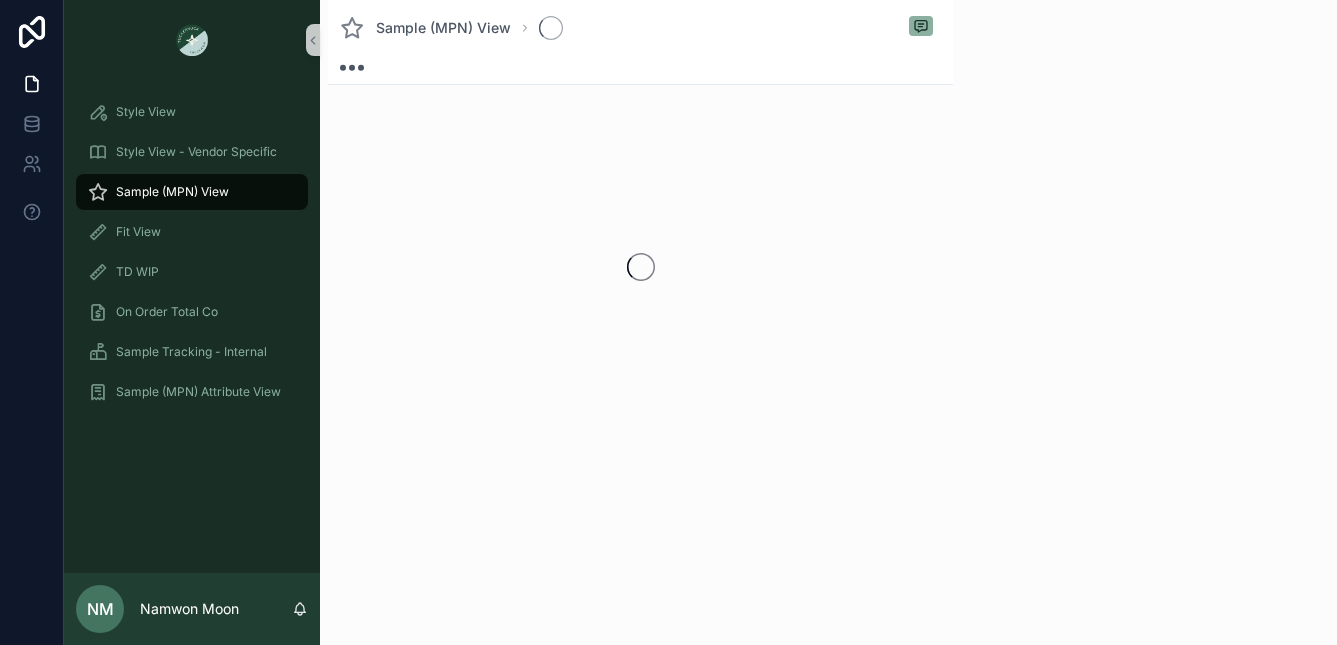 scroll, scrollTop: 0, scrollLeft: 0, axis: both 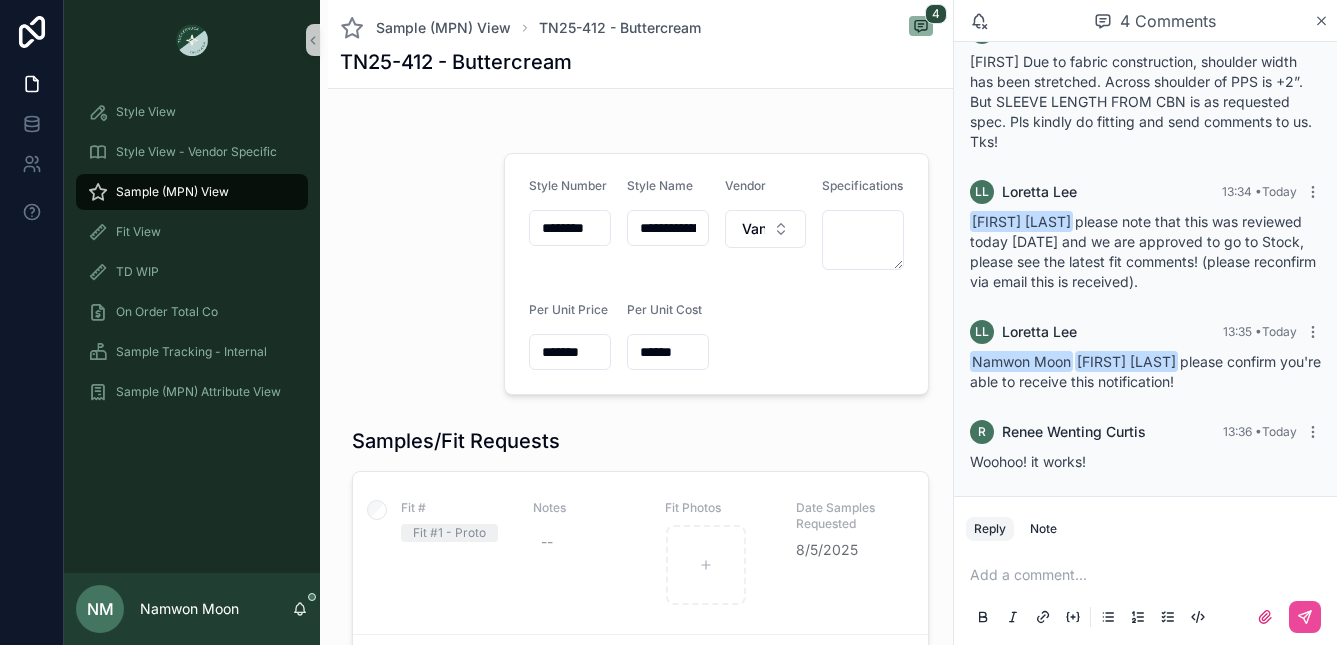click at bounding box center [1149, 575] 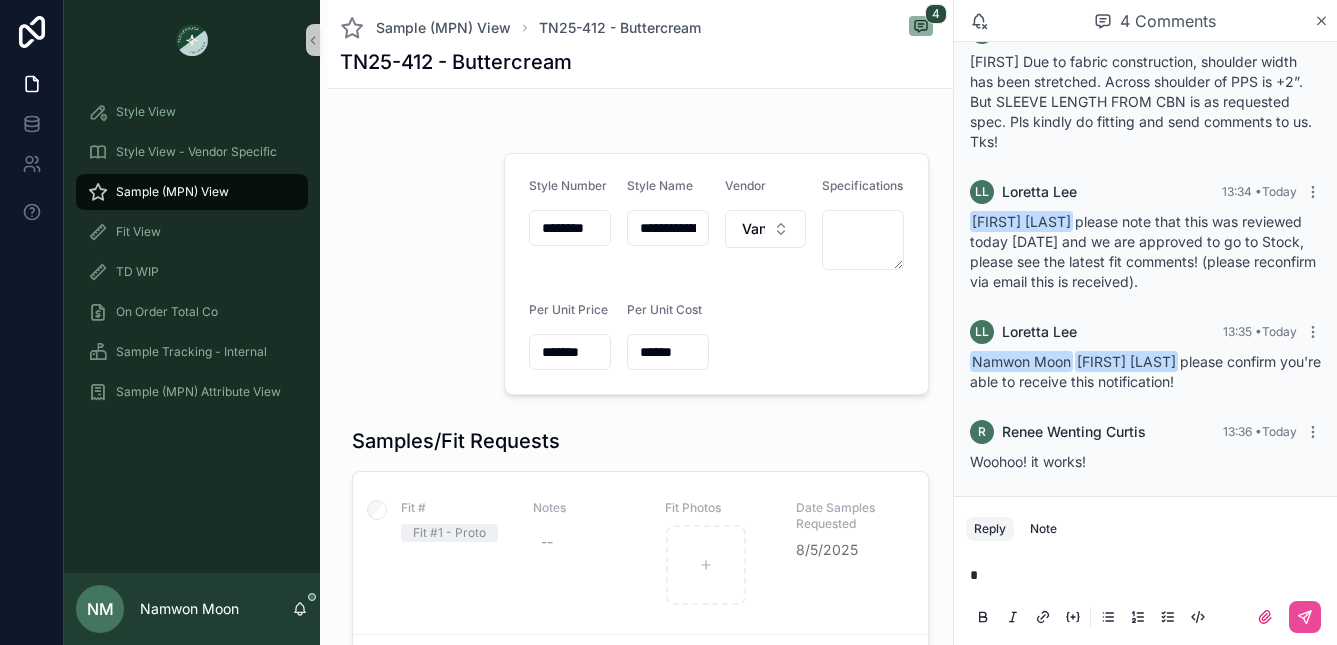 type 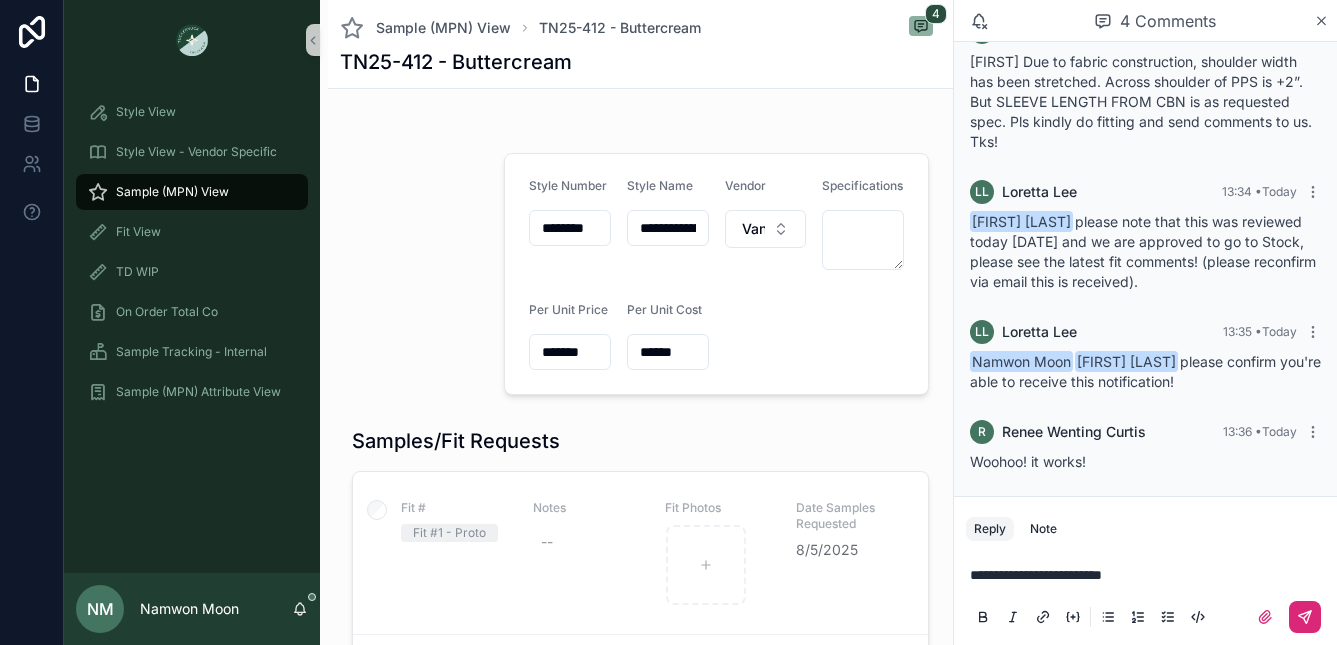 click 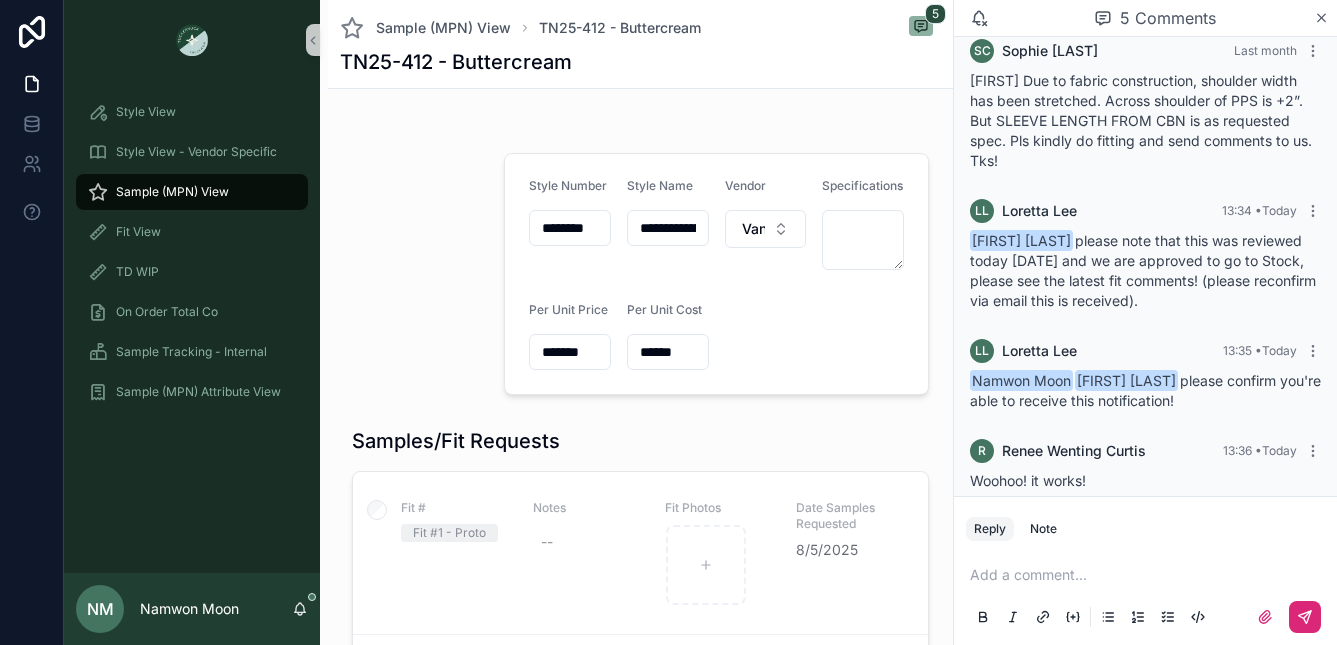 scroll, scrollTop: 0, scrollLeft: 0, axis: both 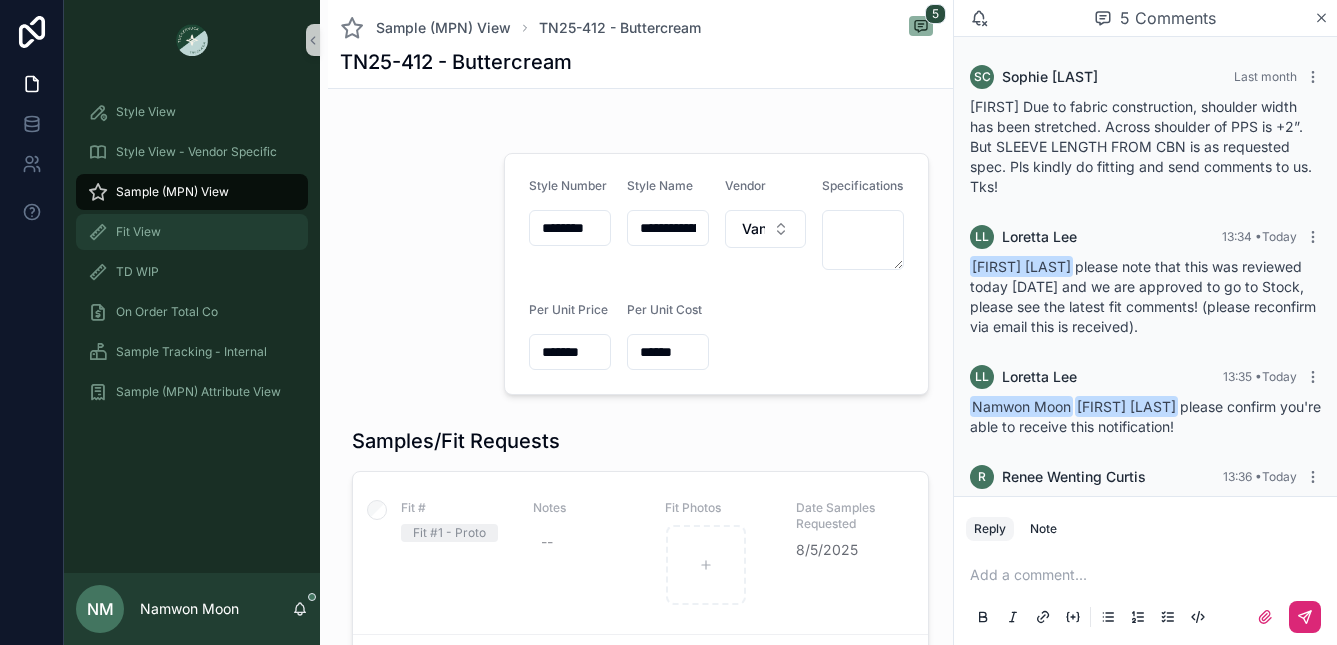 click on "Fit View" at bounding box center [138, 232] 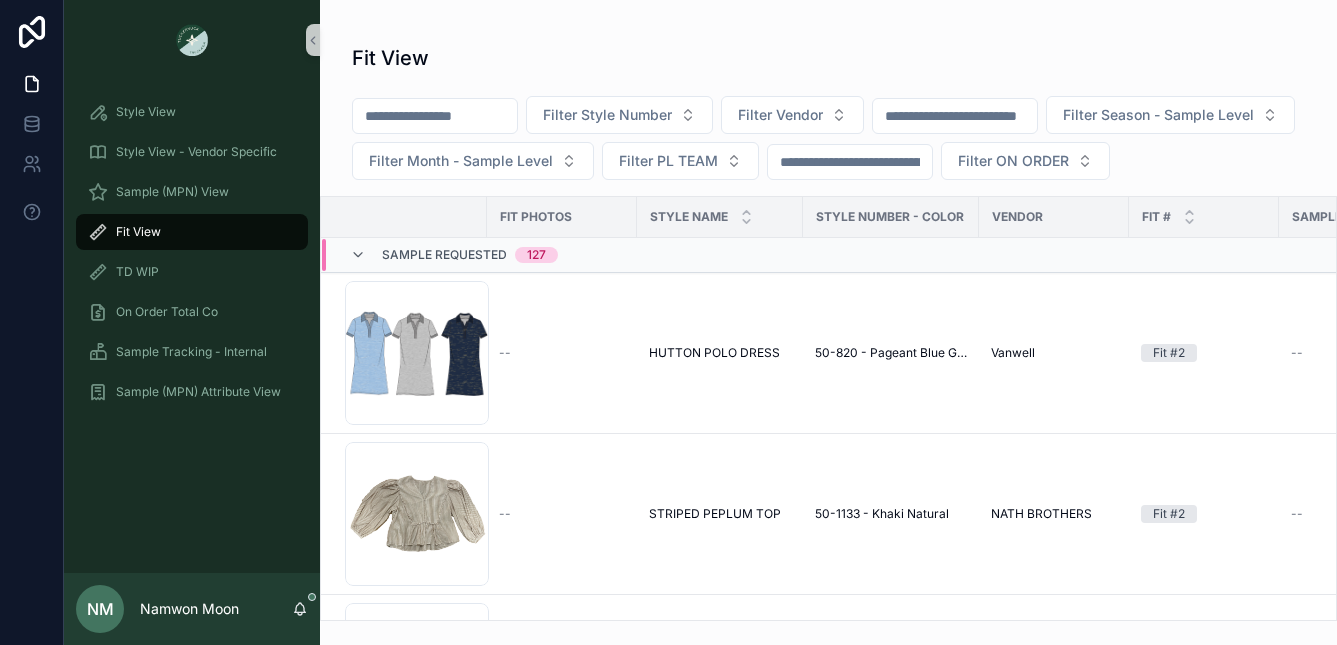 click at bounding box center [435, 116] 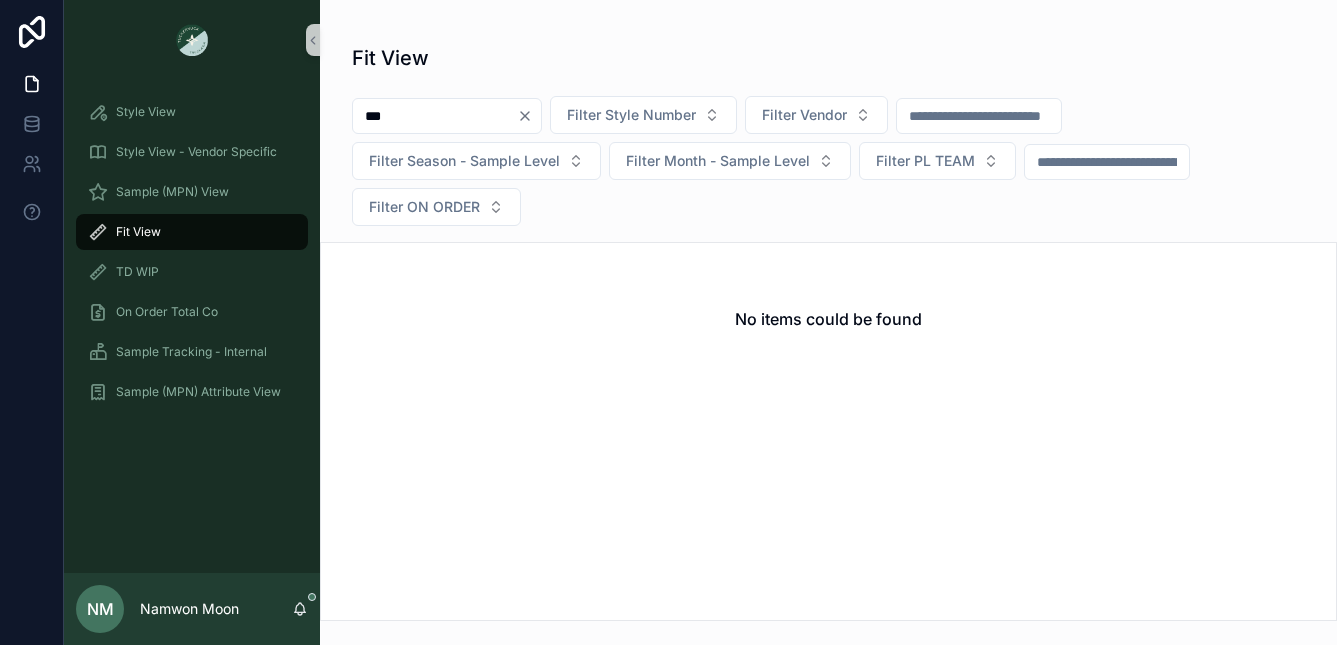 click on "***" at bounding box center [435, 116] 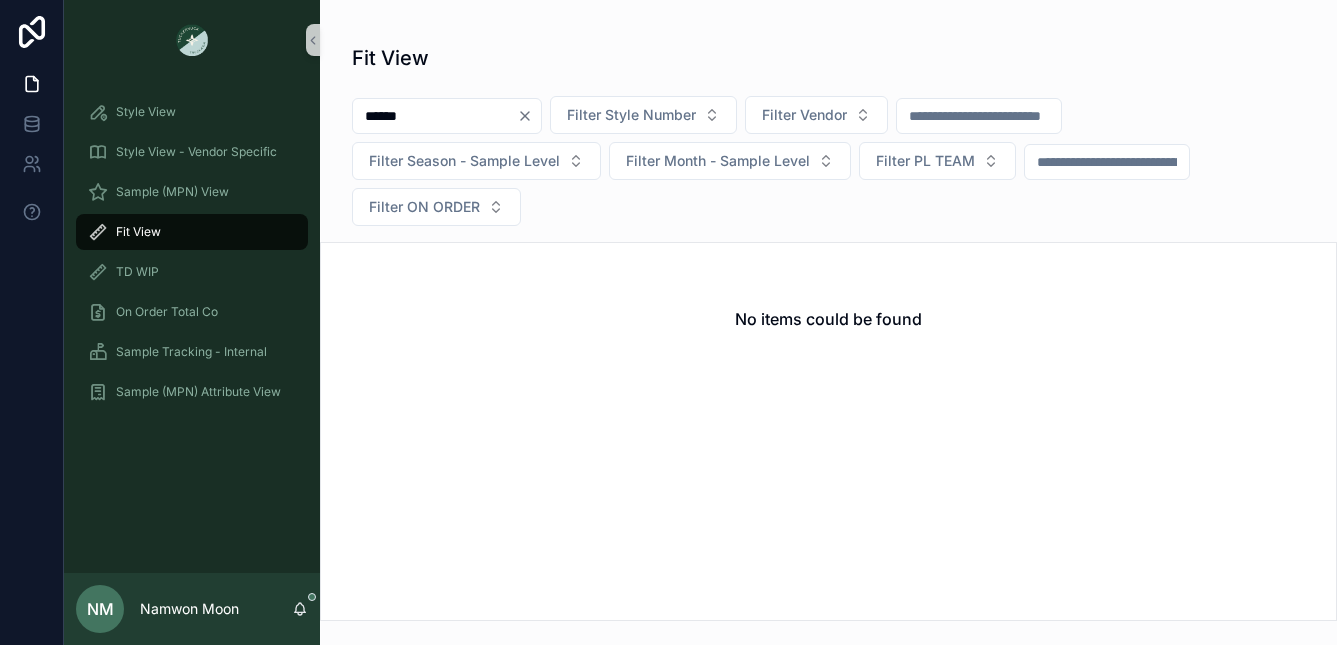 drag, startPoint x: 433, startPoint y: 117, endPoint x: 347, endPoint y: 121, distance: 86.09297 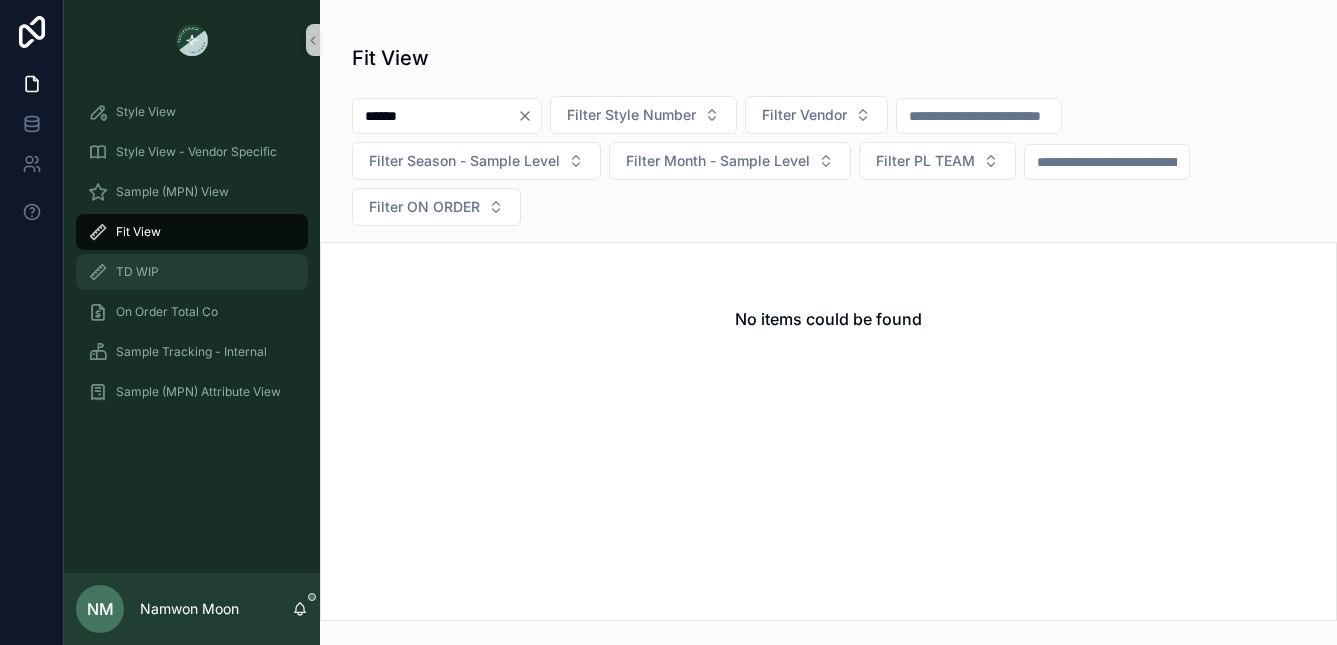 type on "******" 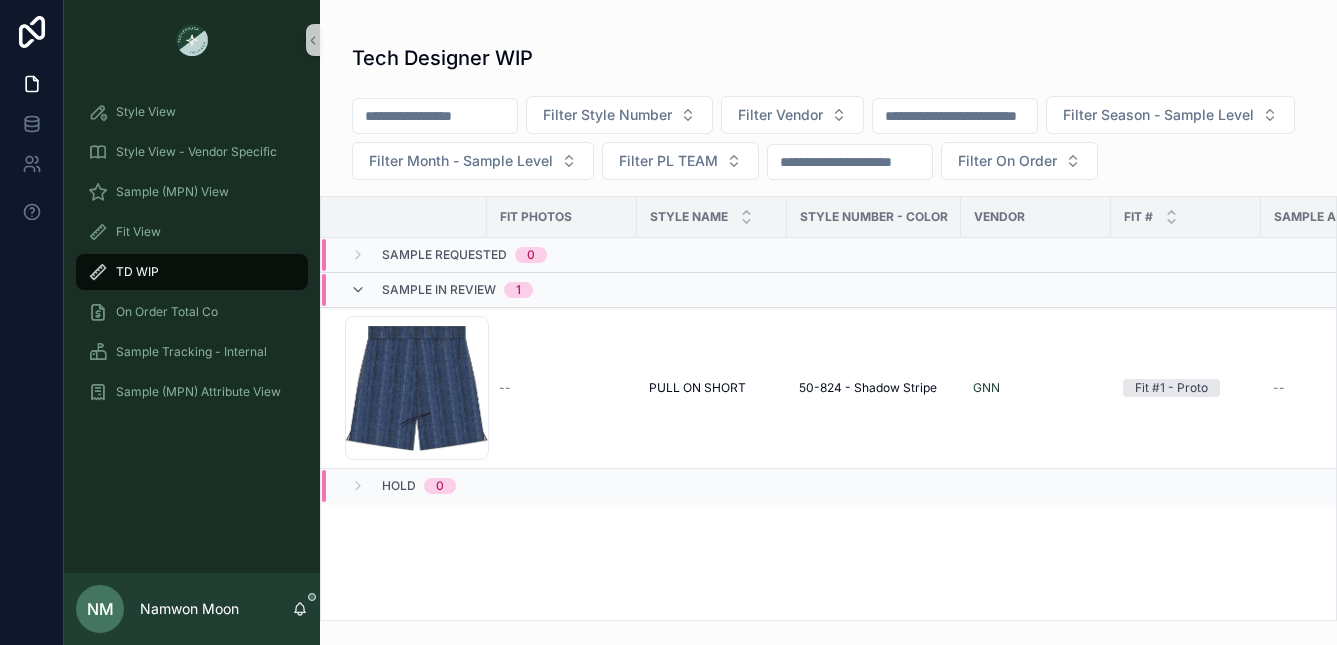 click at bounding box center [435, 116] 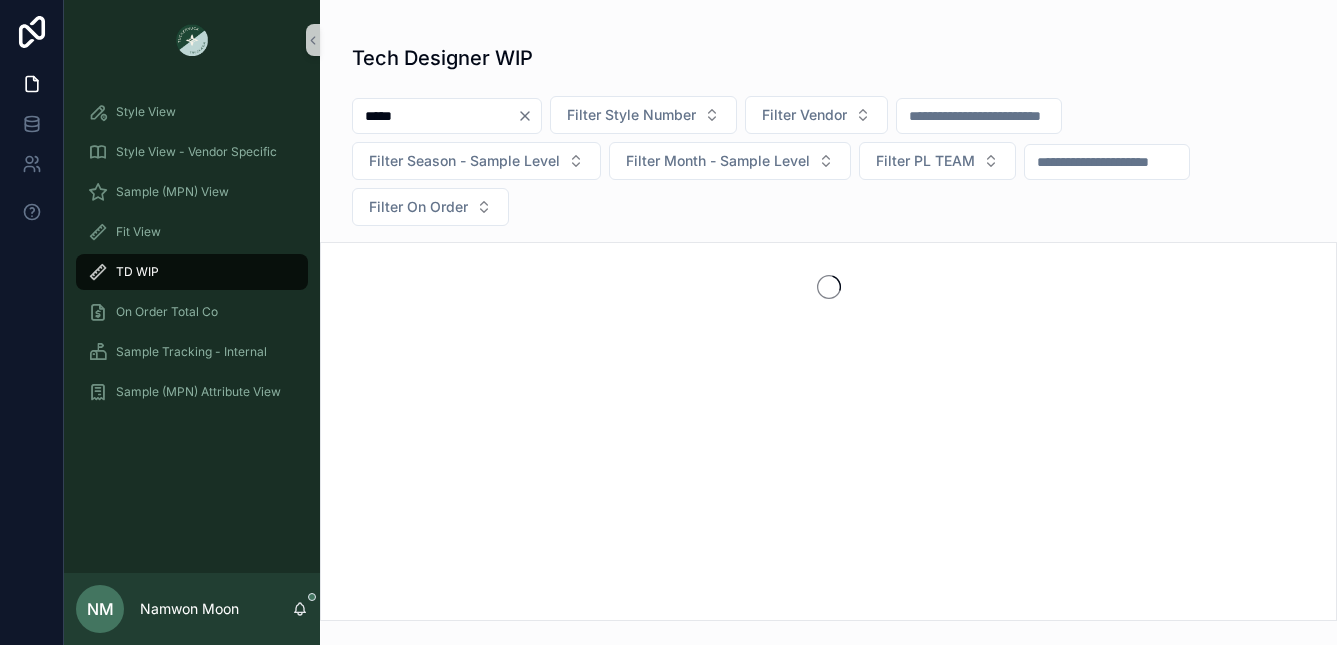type on "******" 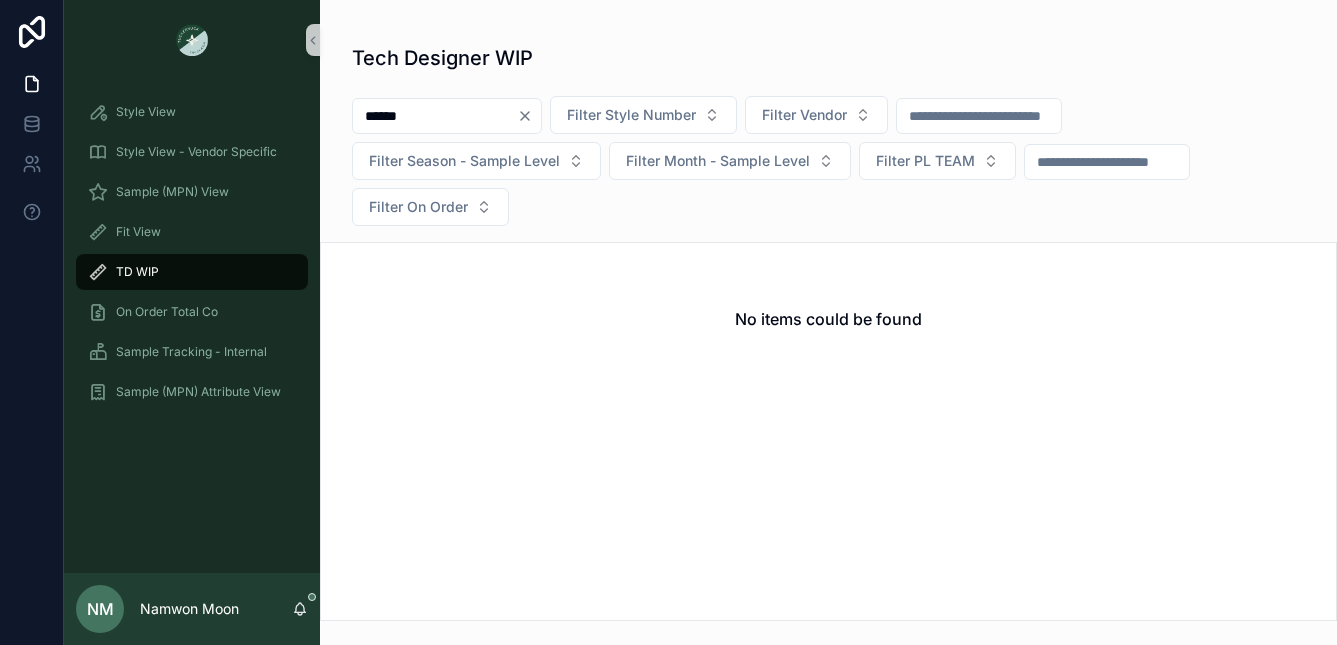 drag, startPoint x: 435, startPoint y: 118, endPoint x: 352, endPoint y: 128, distance: 83.60024 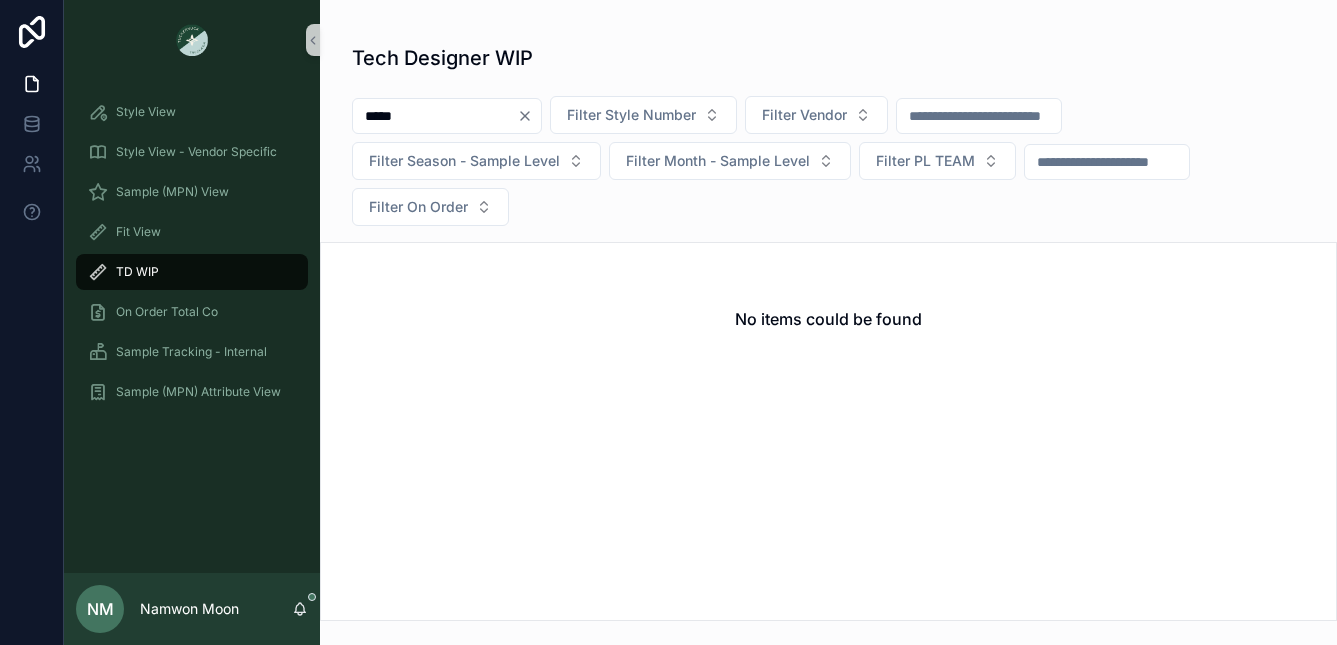 click 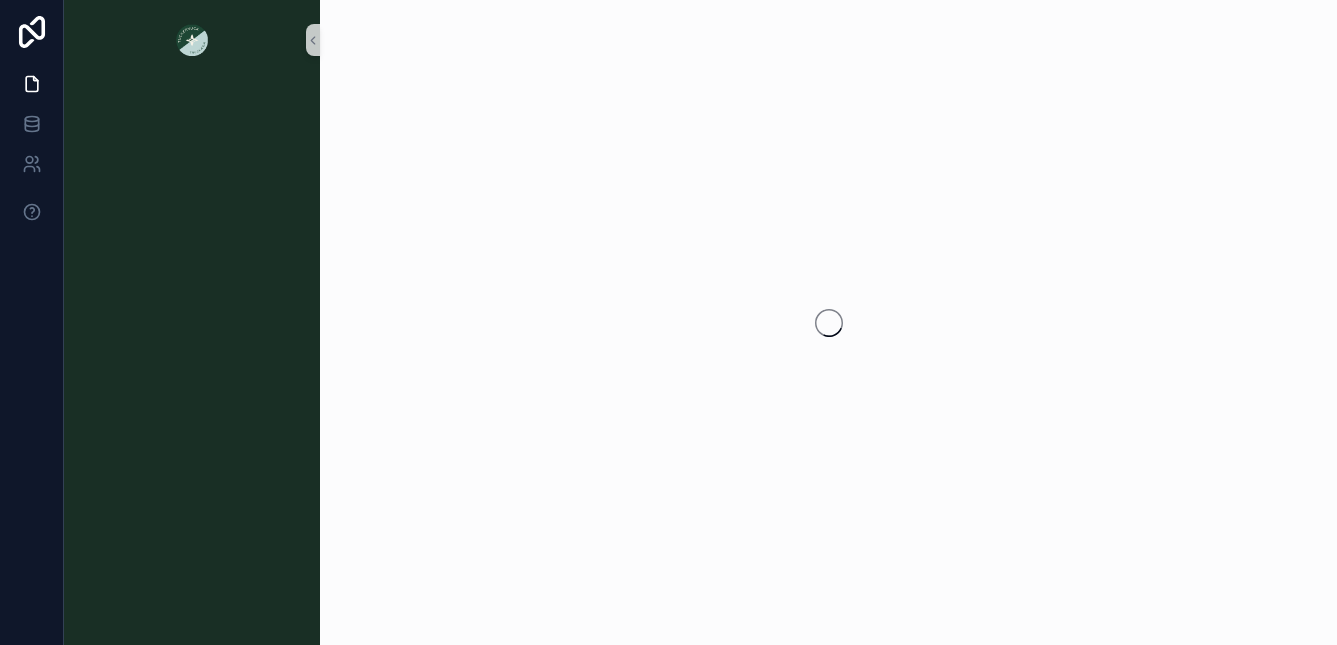 scroll, scrollTop: 0, scrollLeft: 0, axis: both 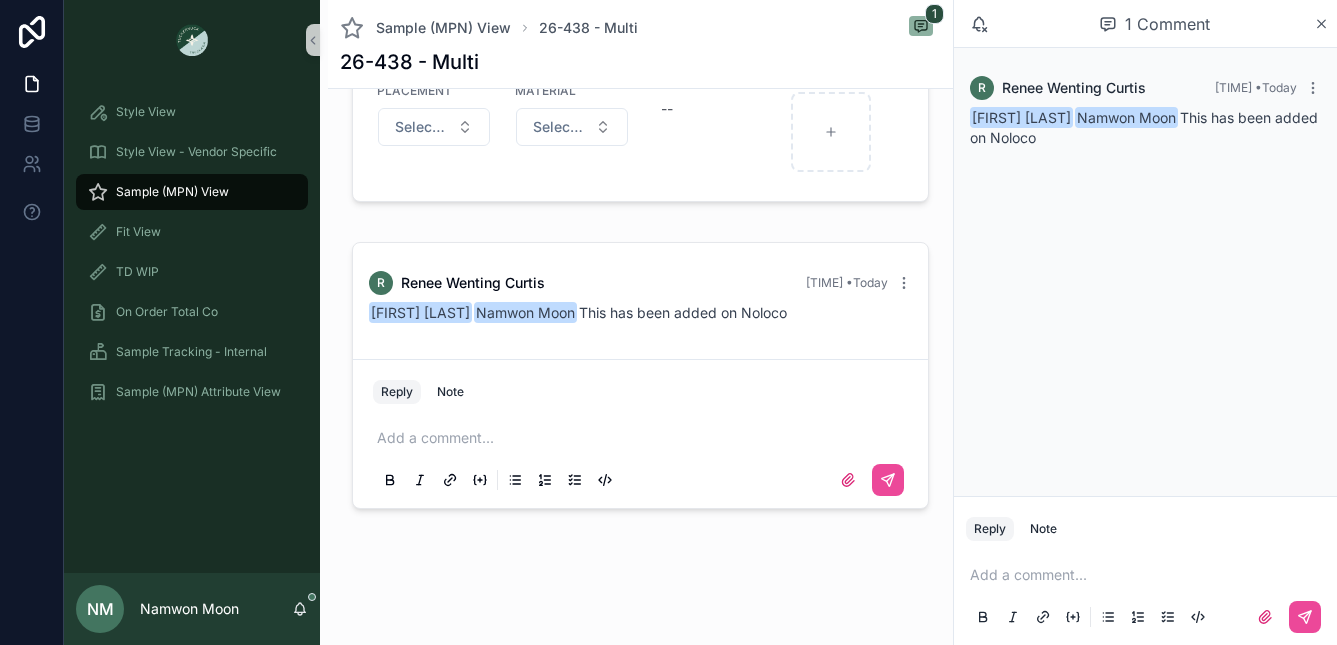 click at bounding box center (1149, 575) 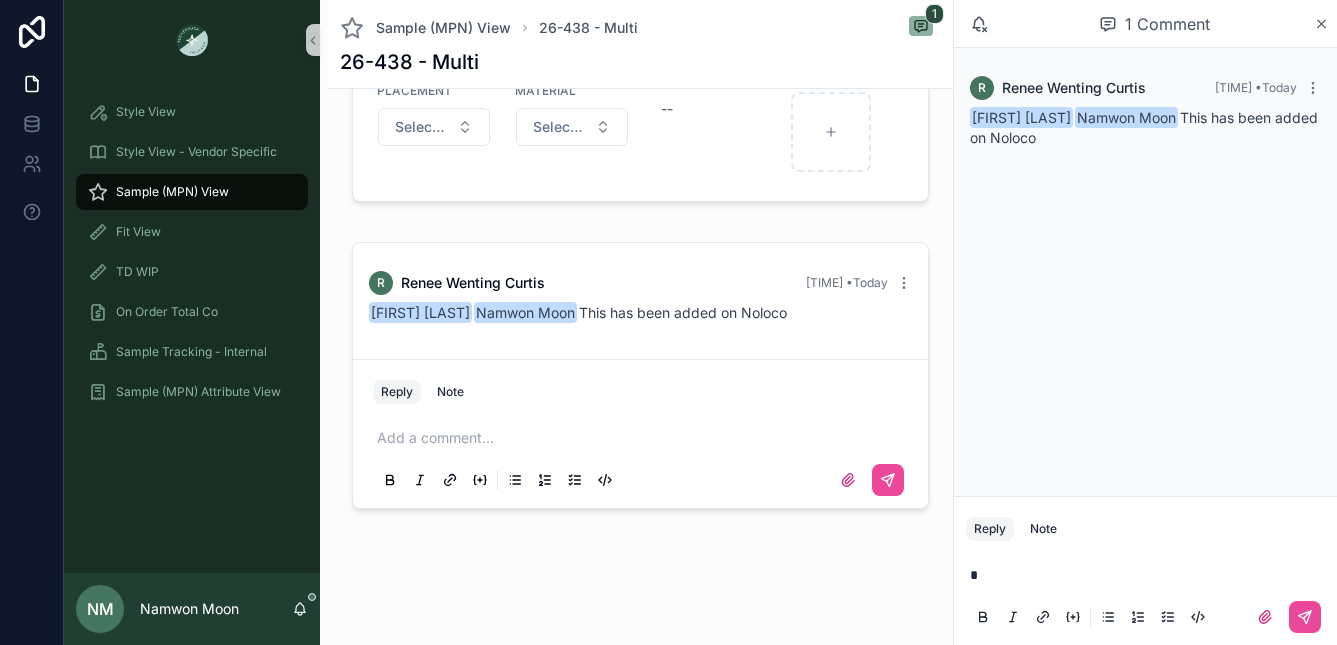 type 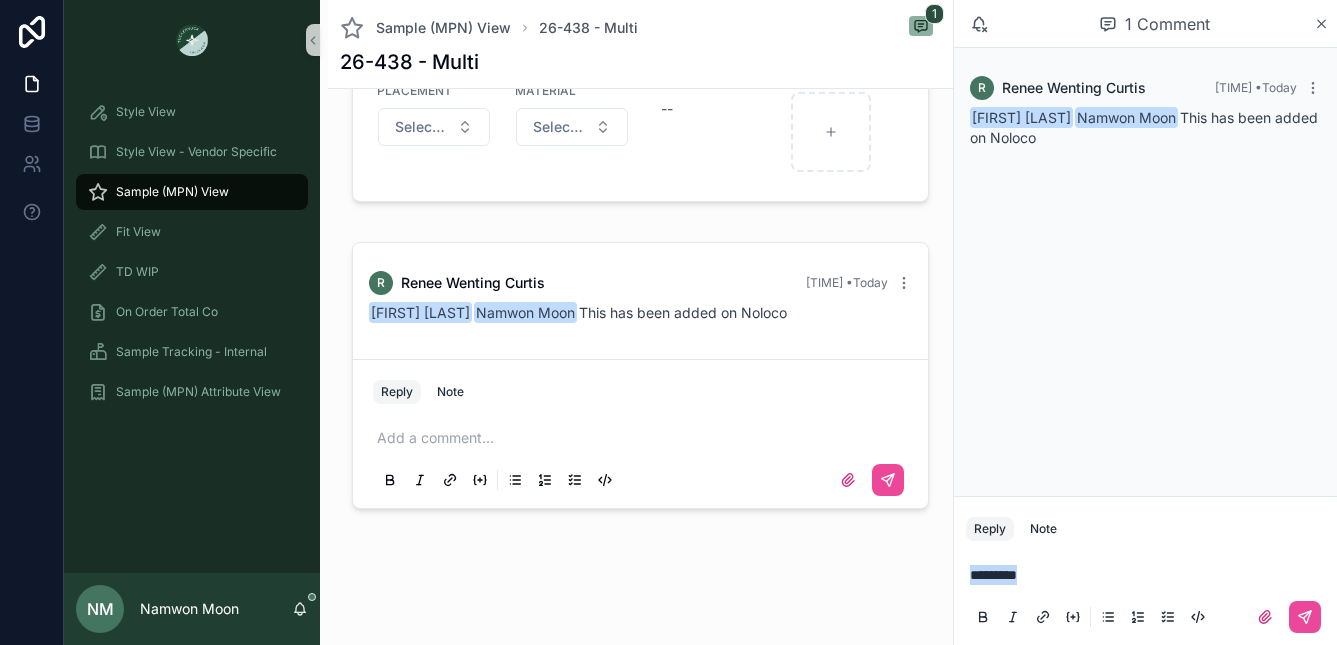 drag, startPoint x: 1052, startPoint y: 571, endPoint x: 963, endPoint y: 570, distance: 89.005615 